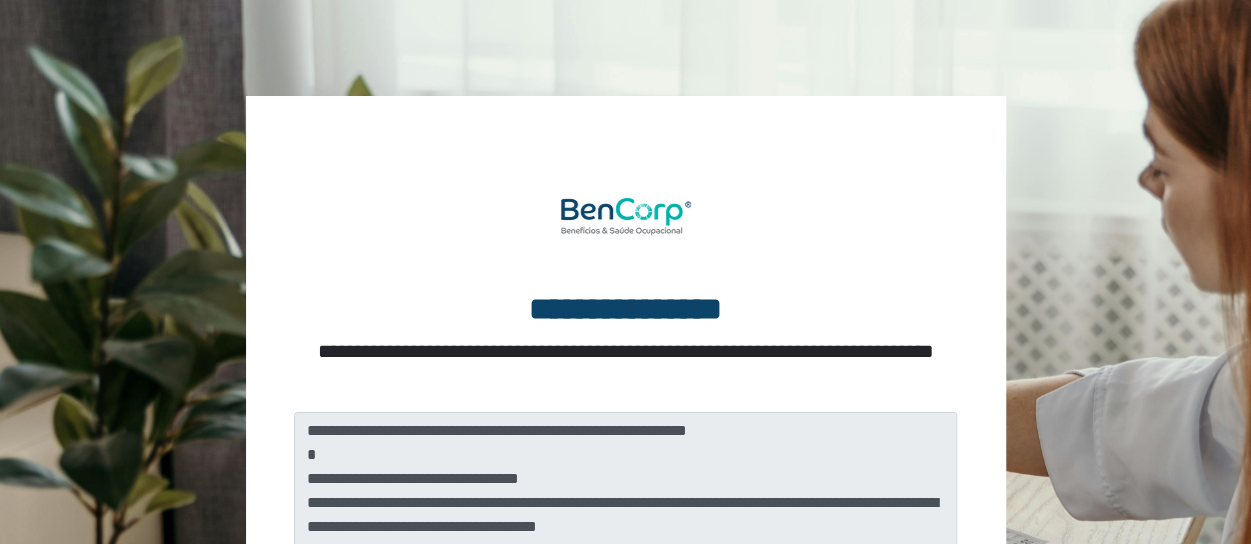 scroll, scrollTop: 200, scrollLeft: 0, axis: vertical 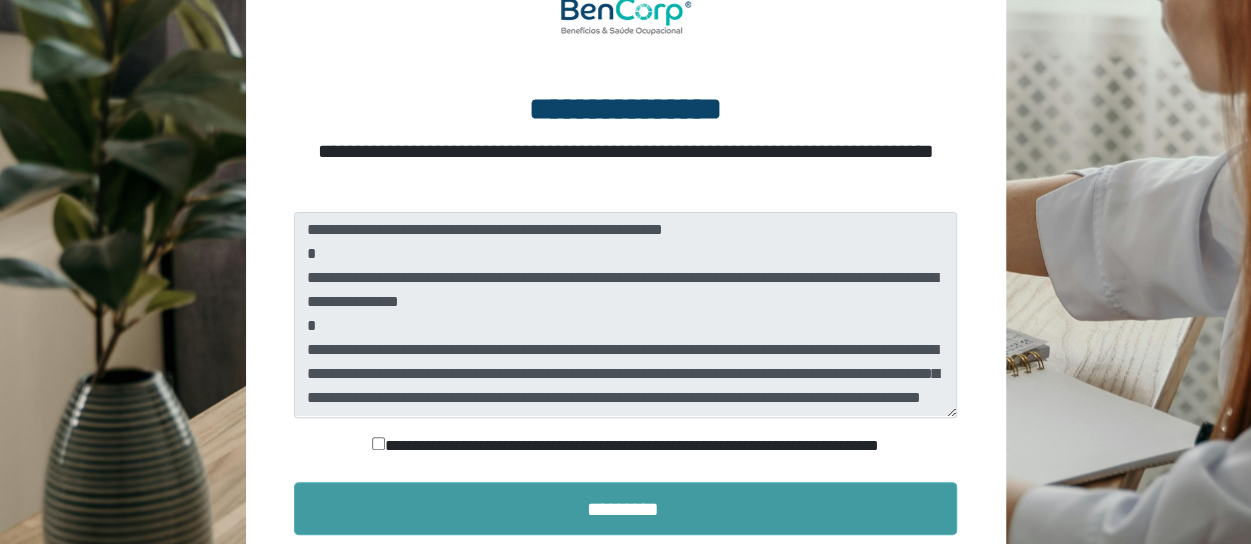 click on "*********" at bounding box center [626, 509] 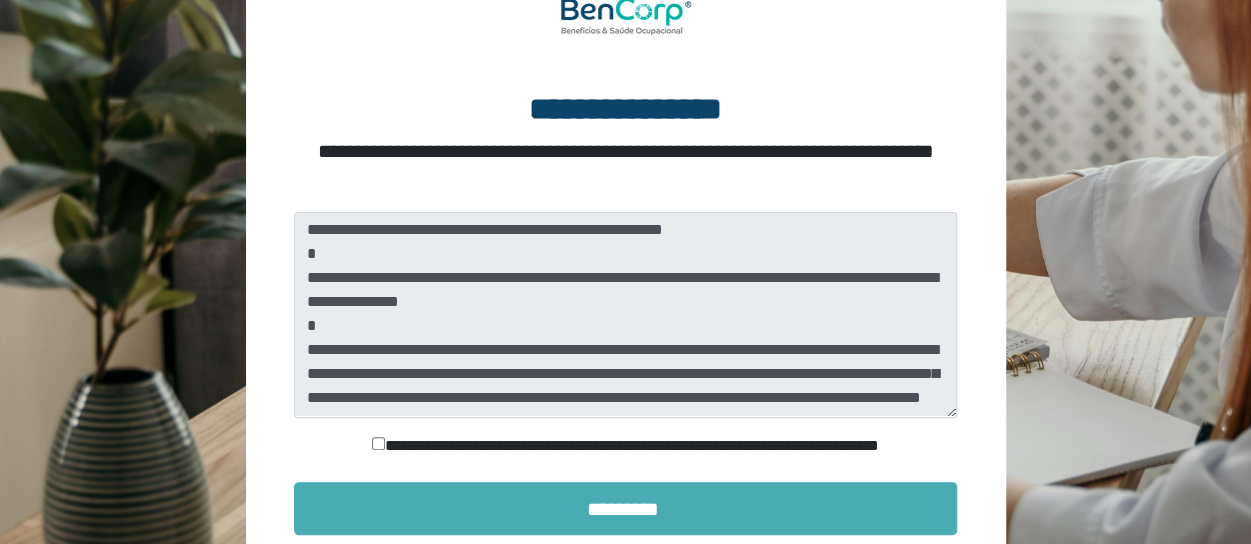 scroll, scrollTop: 197, scrollLeft: 0, axis: vertical 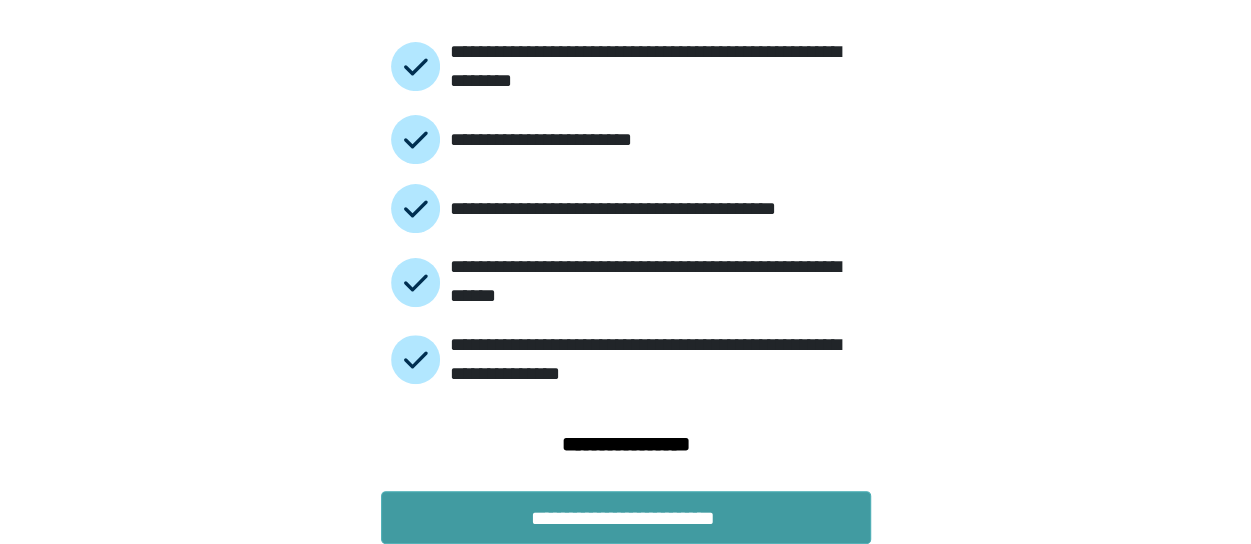 click on "**********" at bounding box center (626, 518) 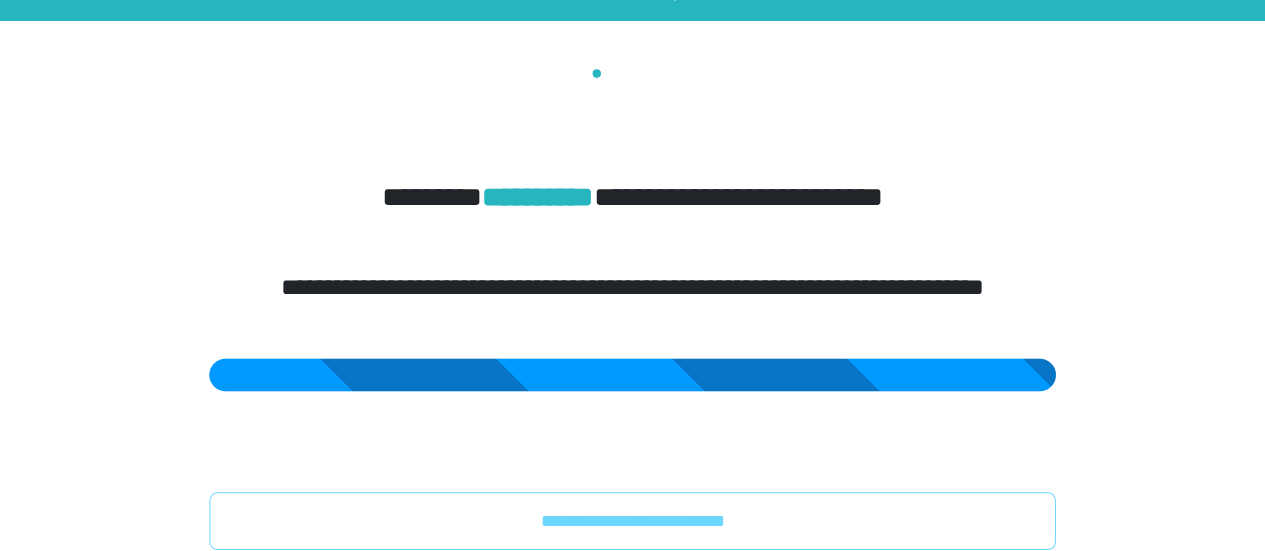 scroll, scrollTop: 60, scrollLeft: 0, axis: vertical 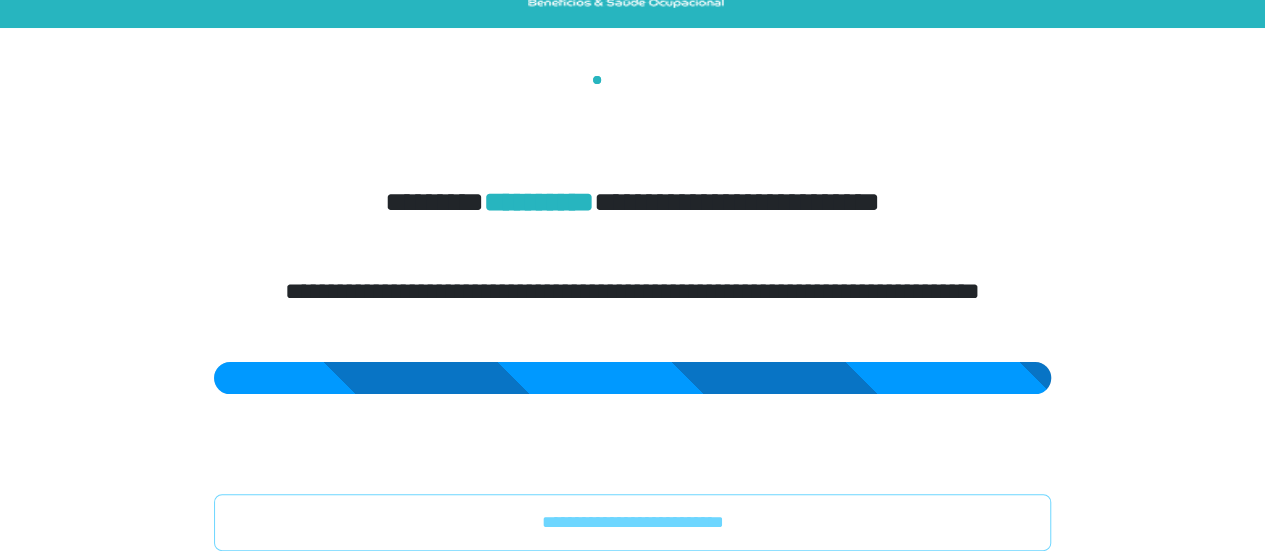 click on "**********" at bounding box center (633, 313) 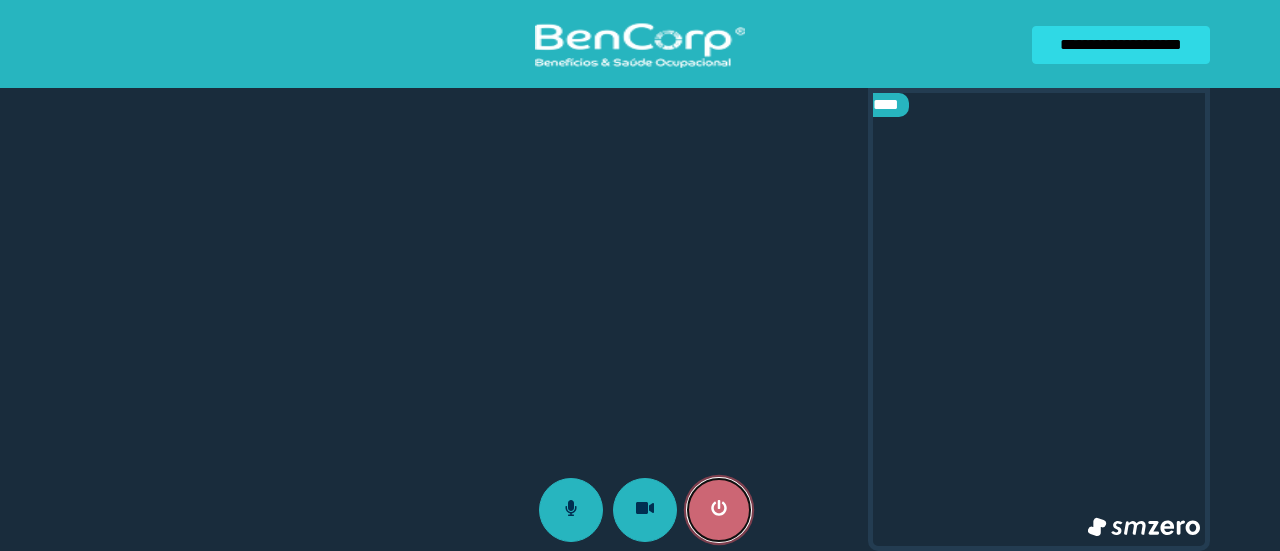 click at bounding box center [719, 510] 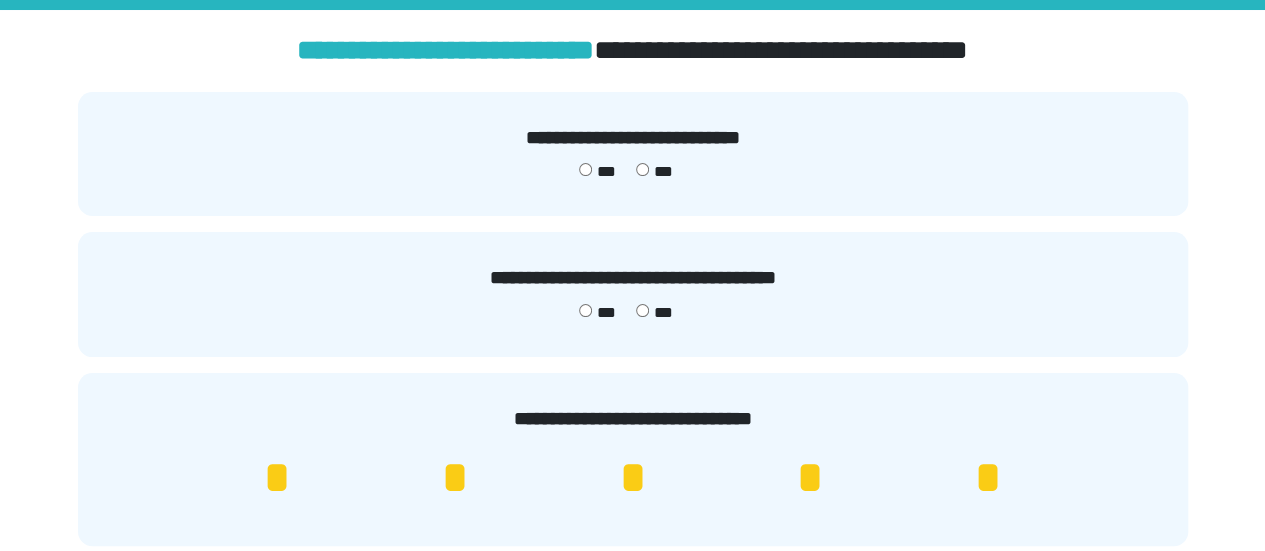 scroll, scrollTop: 200, scrollLeft: 0, axis: vertical 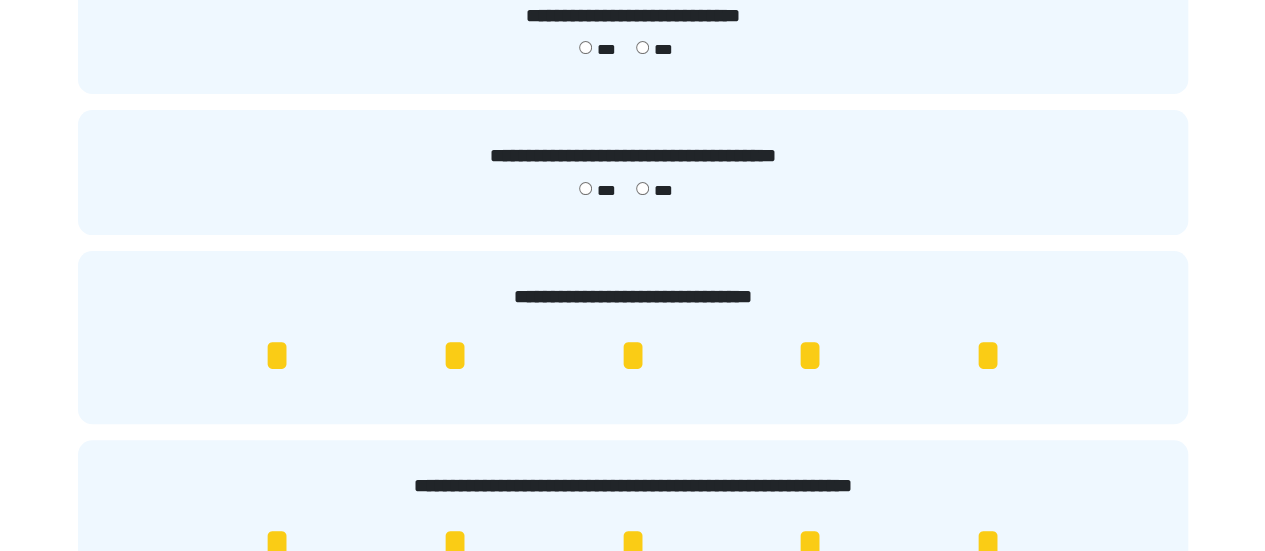 click on "*" at bounding box center [988, 356] 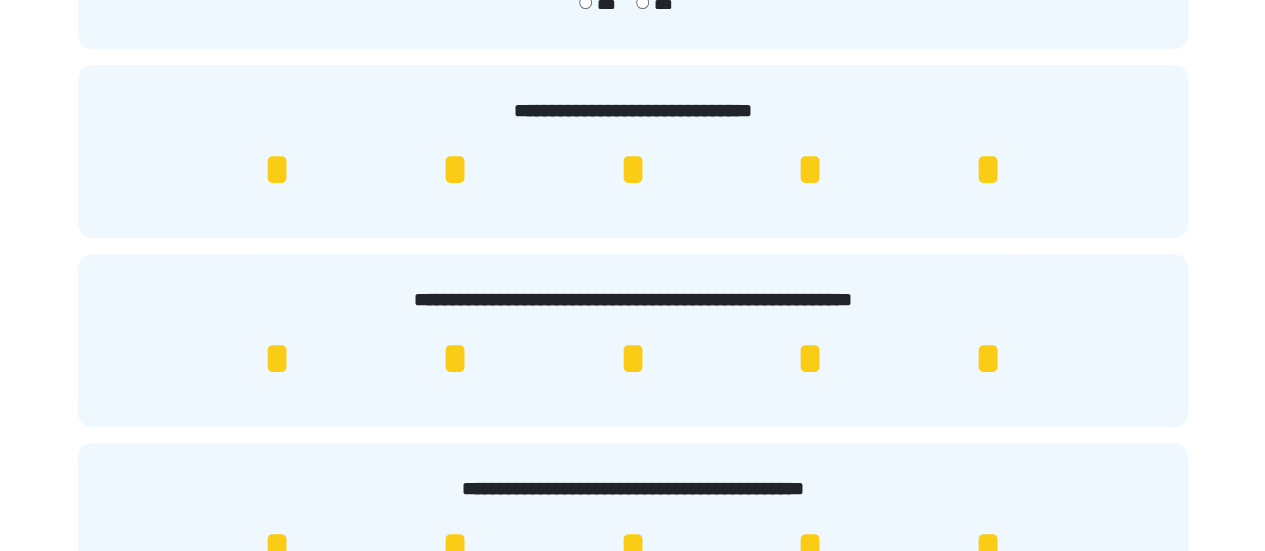 scroll, scrollTop: 500, scrollLeft: 0, axis: vertical 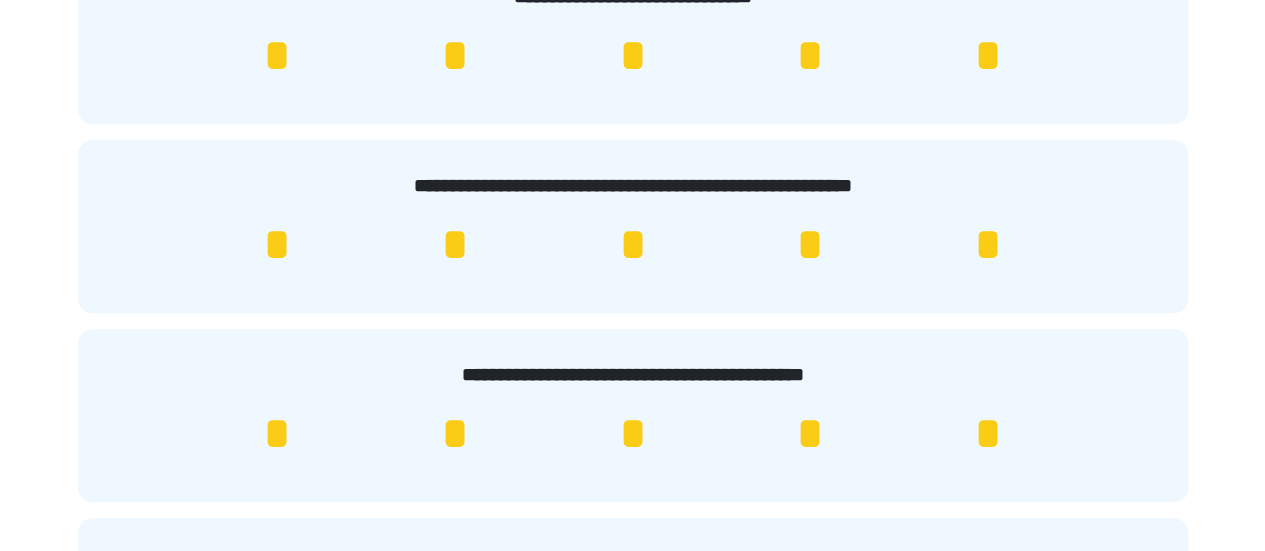 click on "*" at bounding box center [988, 56] 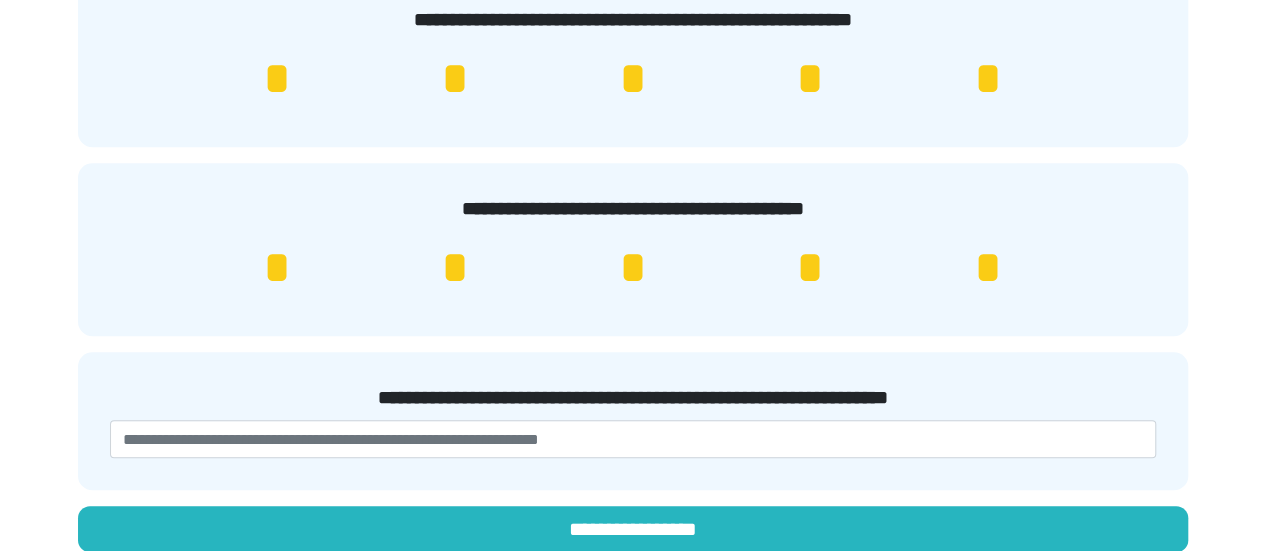 scroll, scrollTop: 683, scrollLeft: 0, axis: vertical 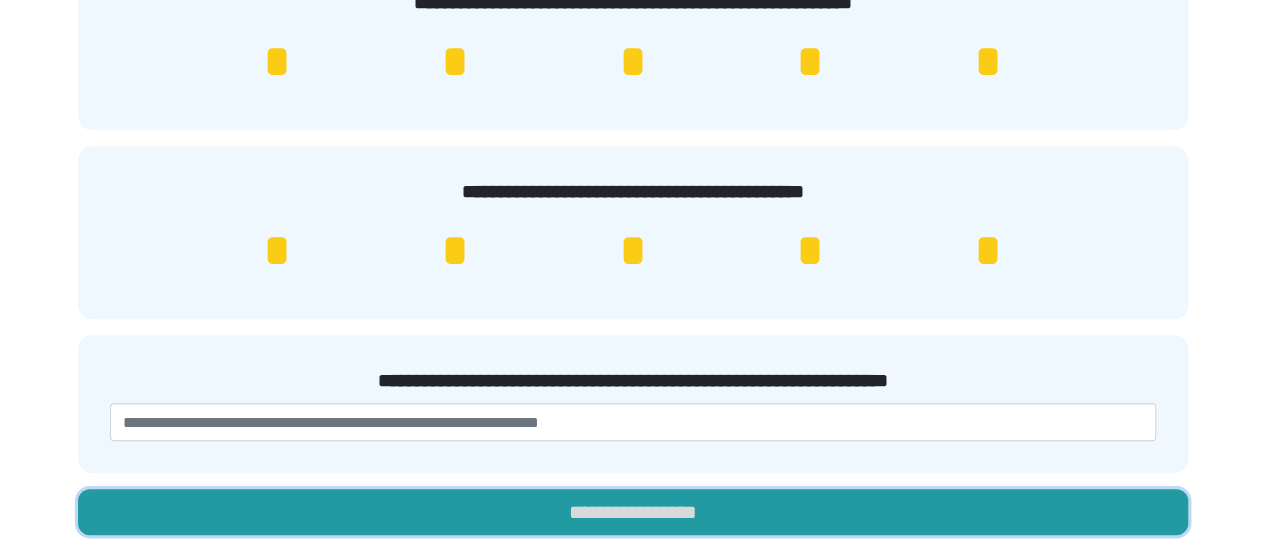 click on "**********" at bounding box center (633, 512) 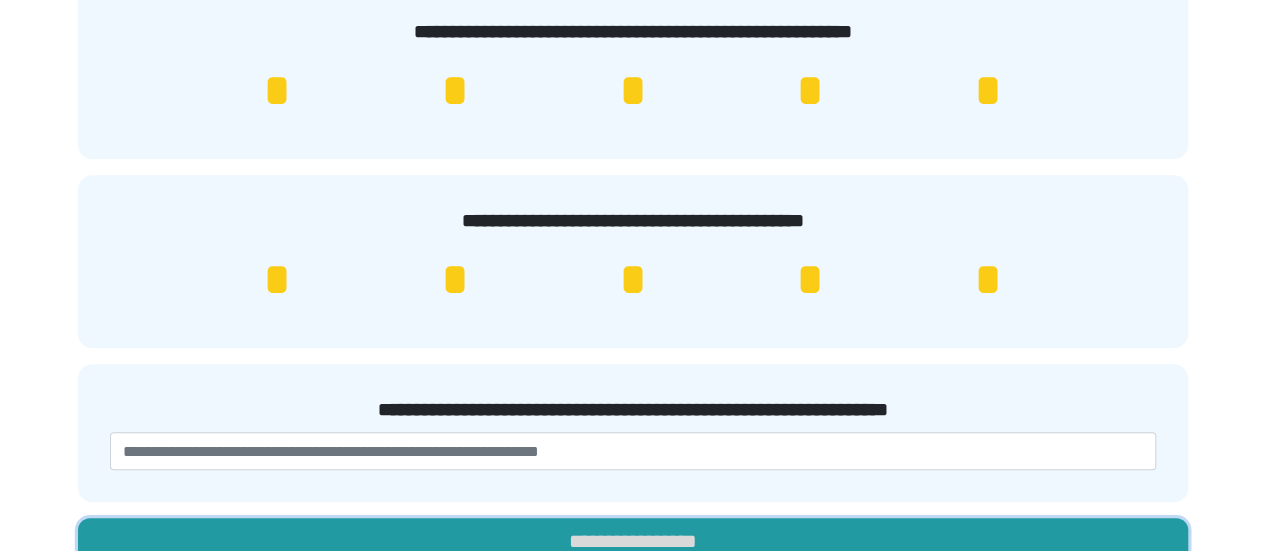 scroll, scrollTop: 683, scrollLeft: 0, axis: vertical 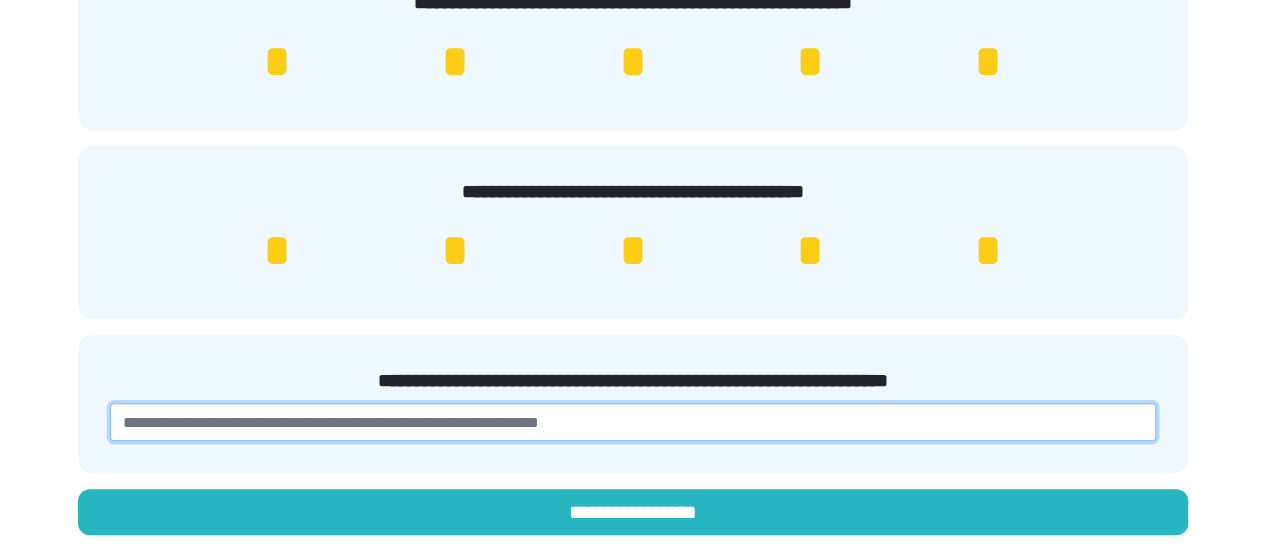click at bounding box center [633, 422] 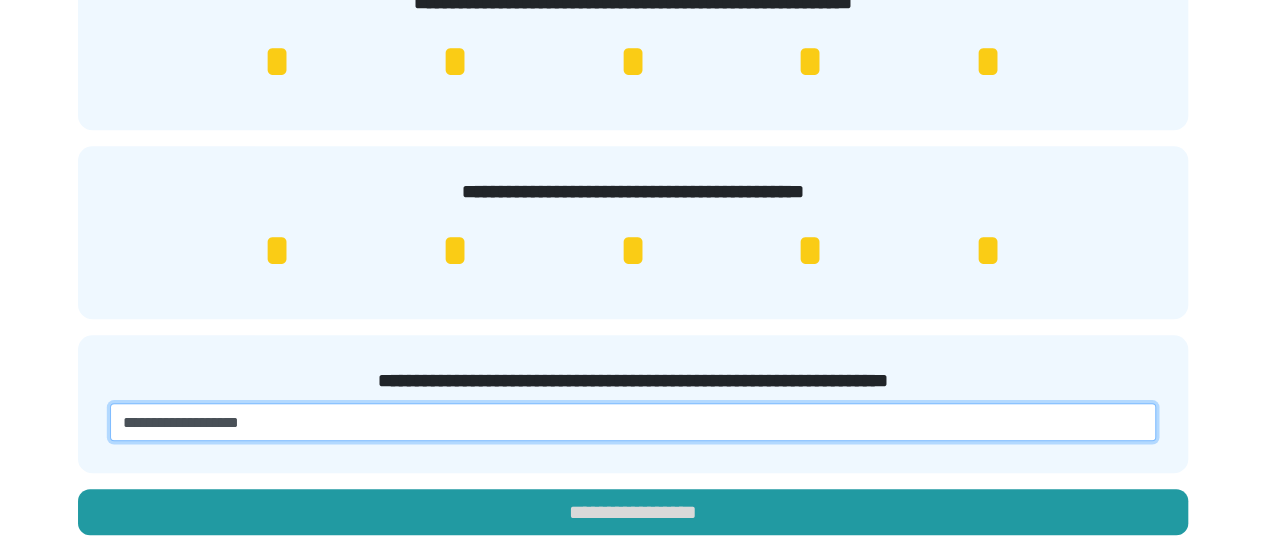 type on "**********" 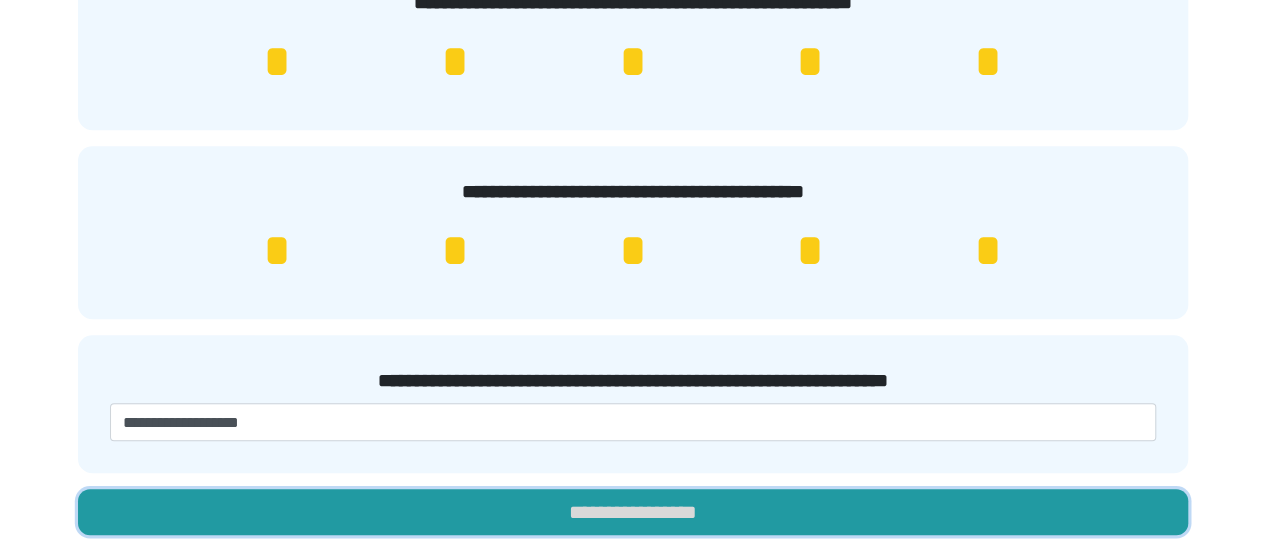 click on "**********" at bounding box center (633, 512) 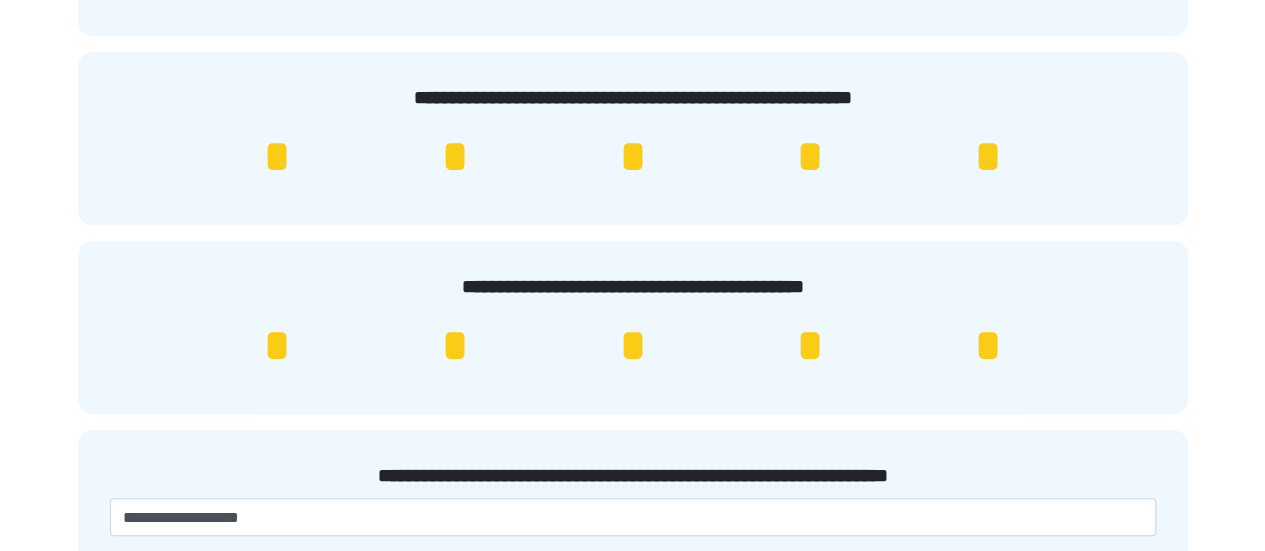 scroll, scrollTop: 683, scrollLeft: 0, axis: vertical 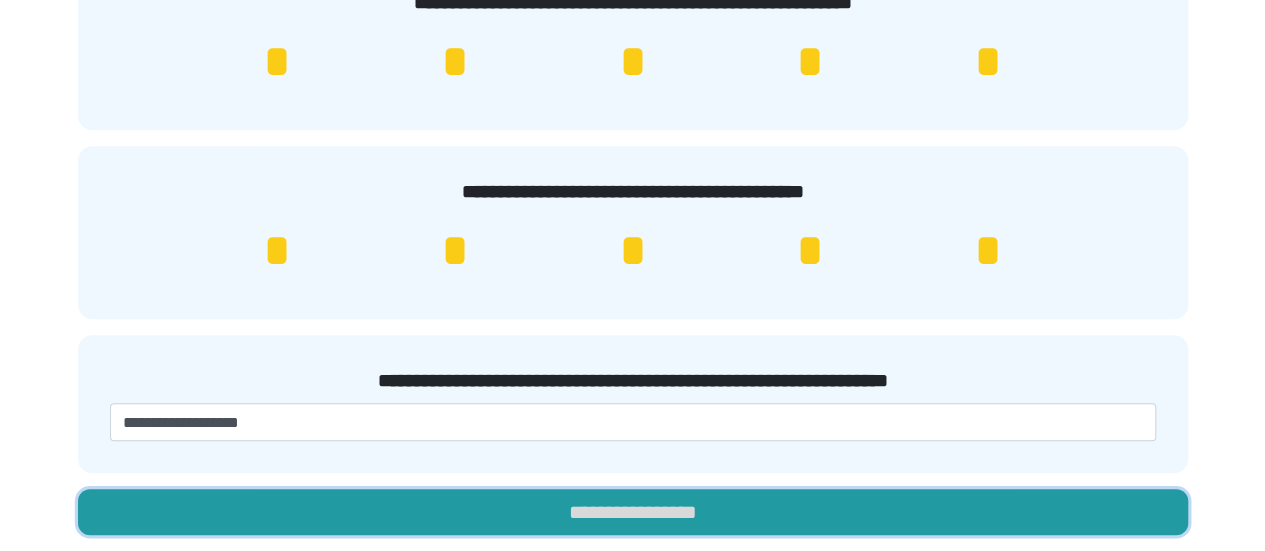 click on "**********" at bounding box center (633, 512) 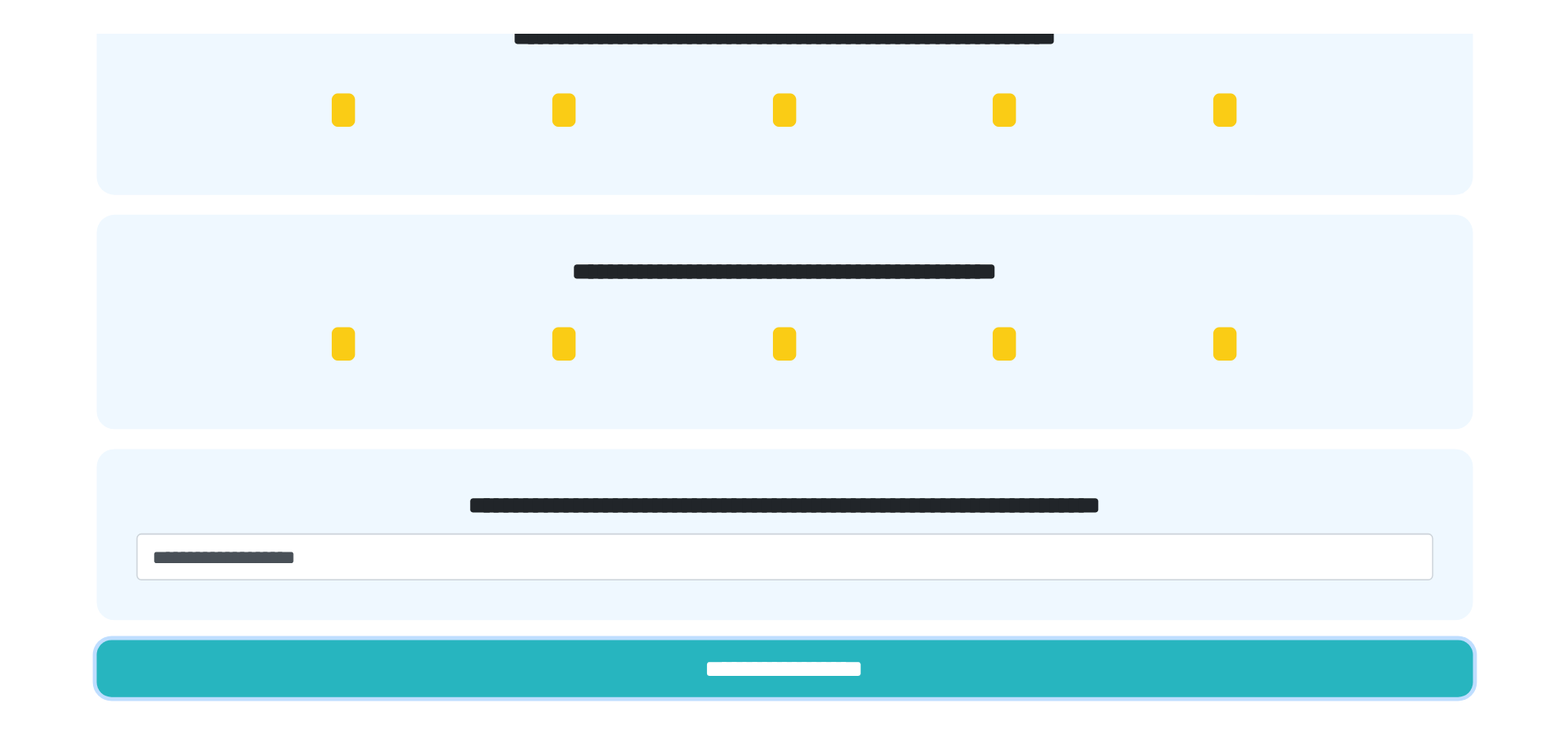 scroll, scrollTop: 266, scrollLeft: 0, axis: vertical 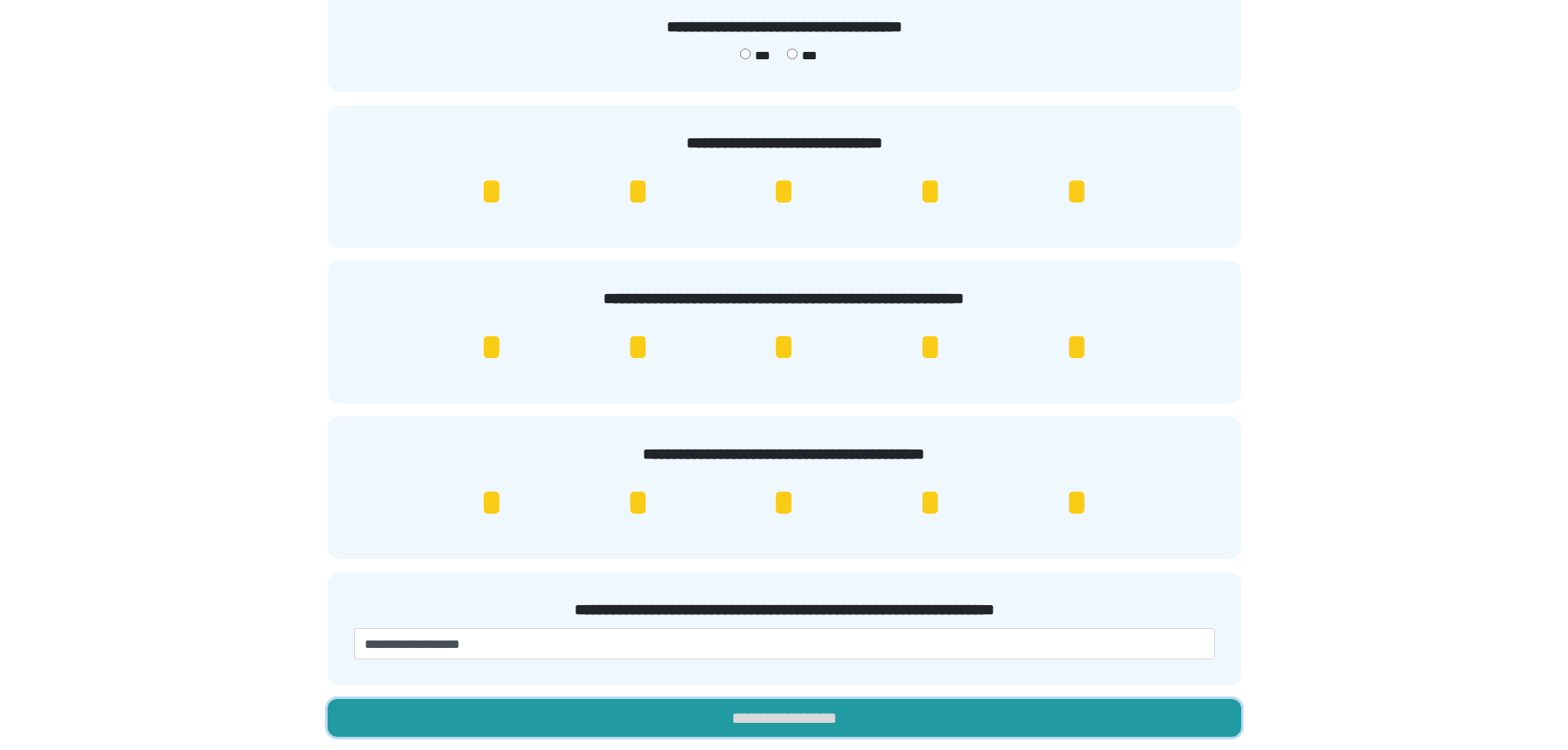click on "**********" at bounding box center (784, 718) 